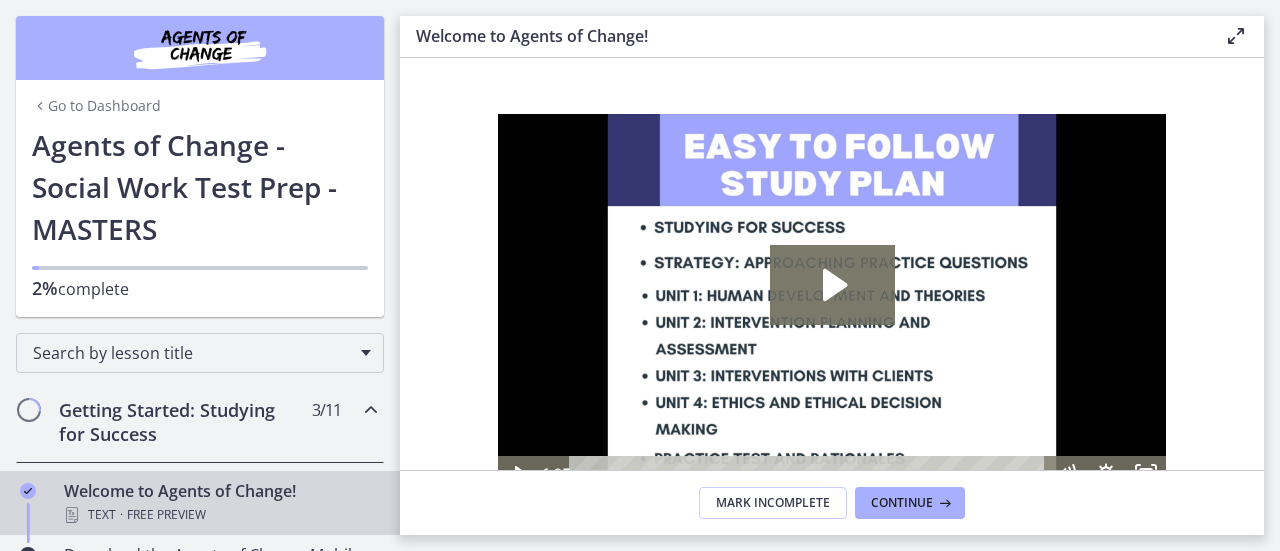 scroll, scrollTop: 0, scrollLeft: 0, axis: both 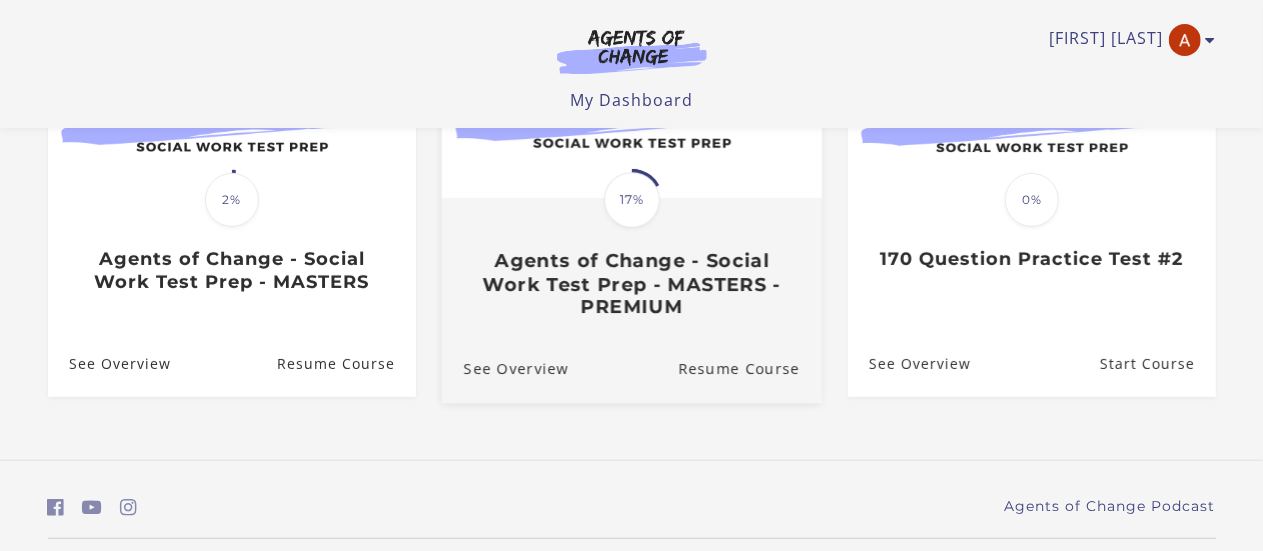 click on "Translation missing: en.liquid.partials.dashboard_course_card.progress_description: 17%
17%
Agents of Change - Social Work Test Prep - MASTERS - PREMIUM" at bounding box center (631, 259) 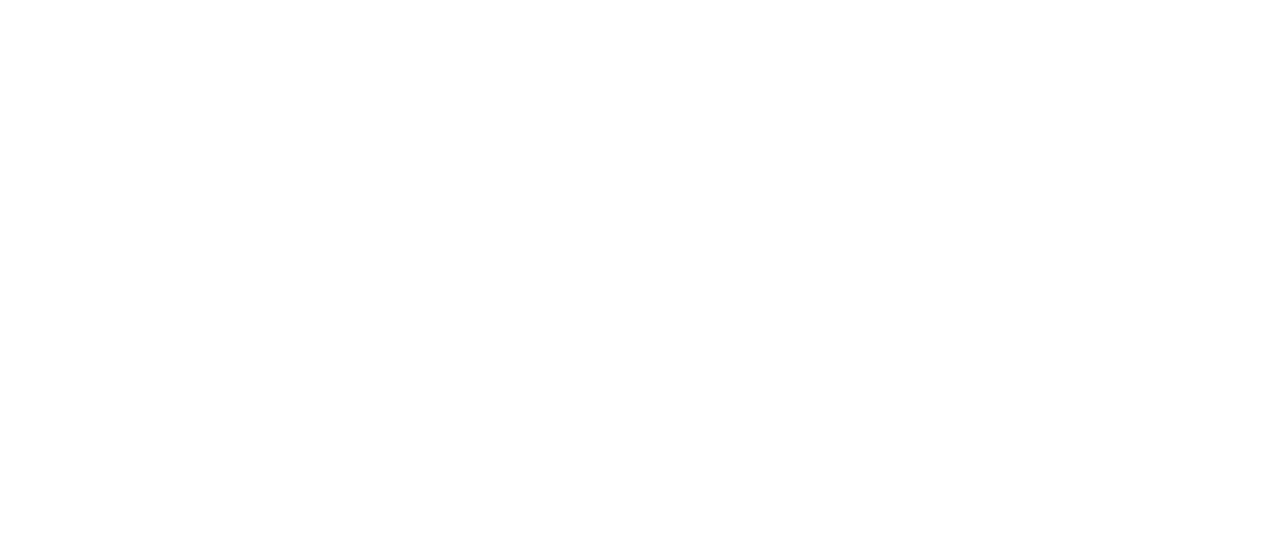 scroll, scrollTop: 0, scrollLeft: 0, axis: both 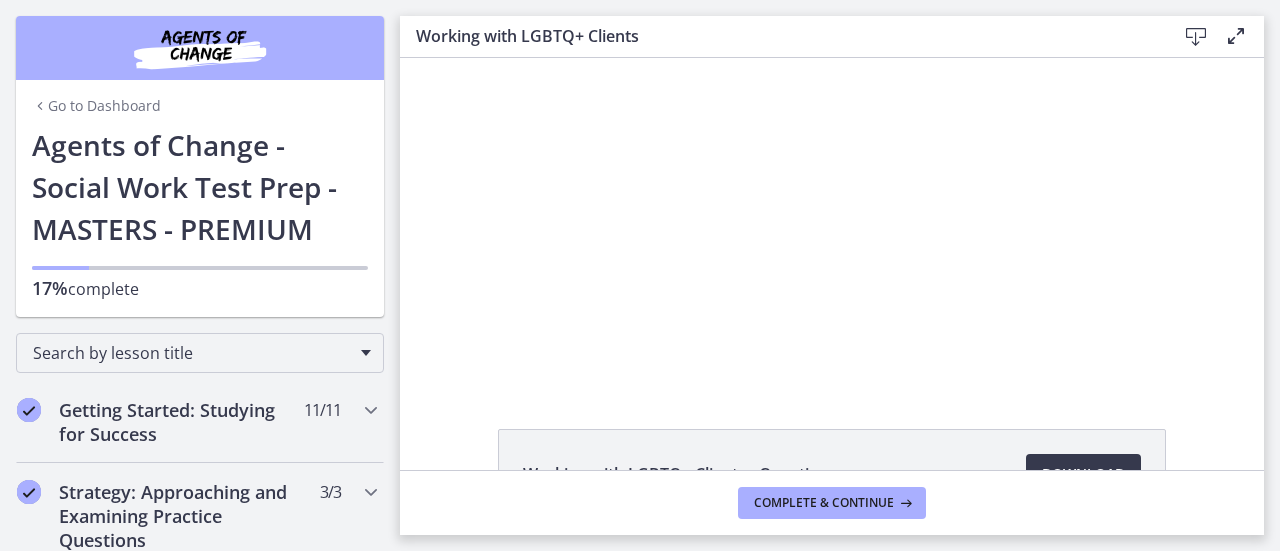 click at bounding box center [832, 220] 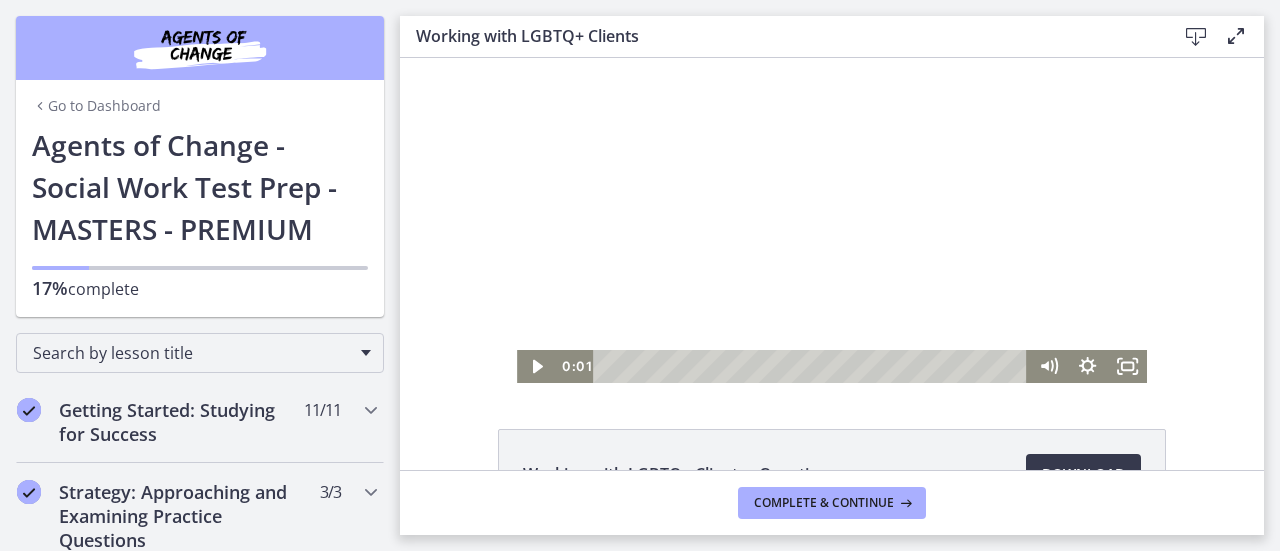 click 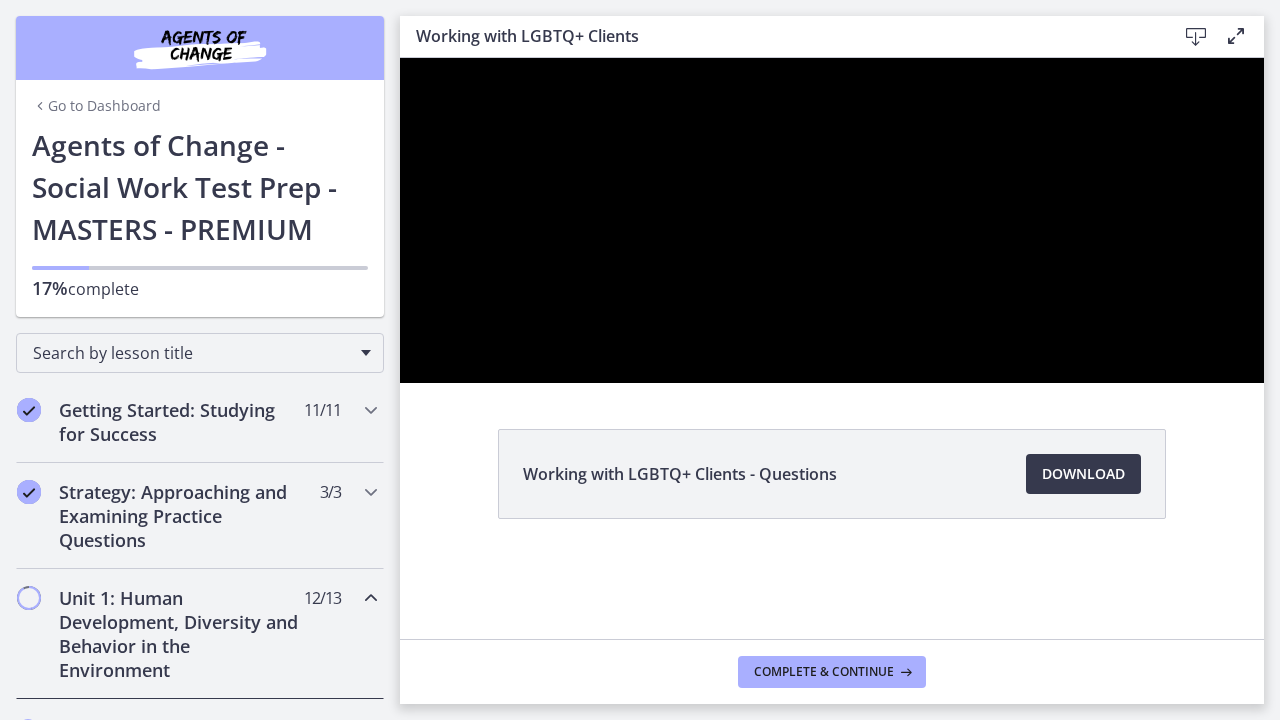 click at bounding box center (832, 220) 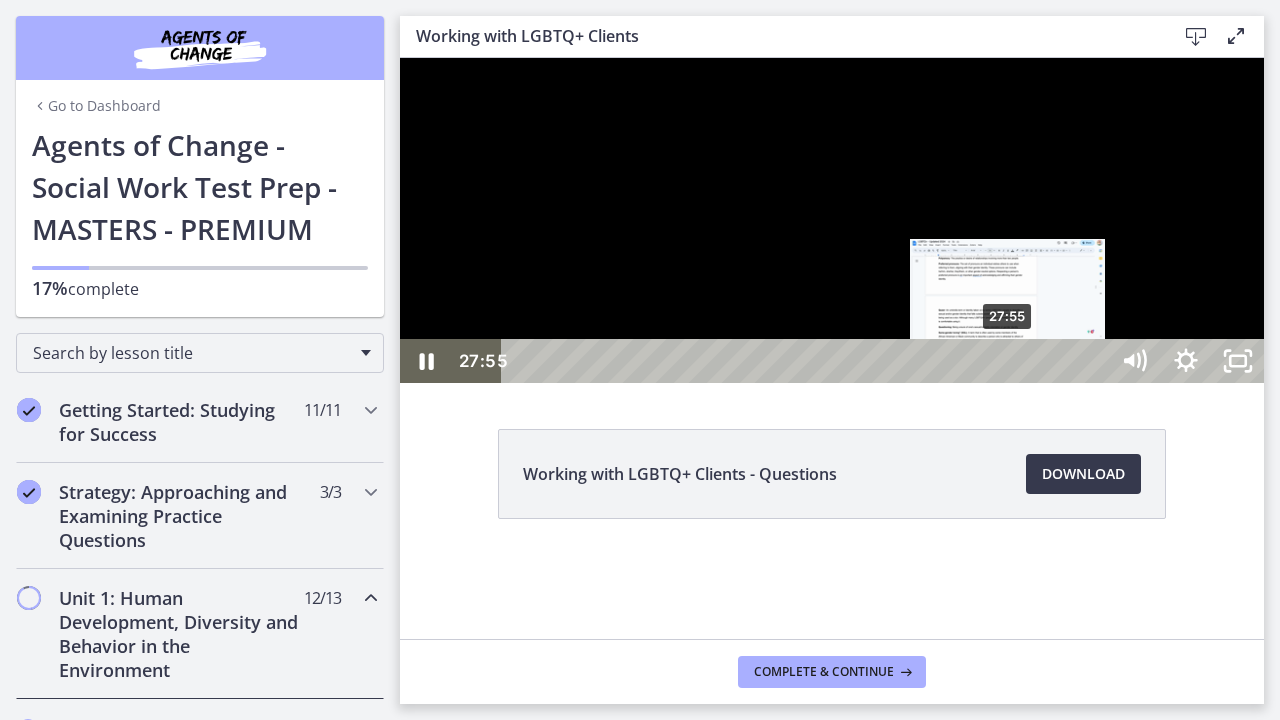 click at bounding box center [832, 220] 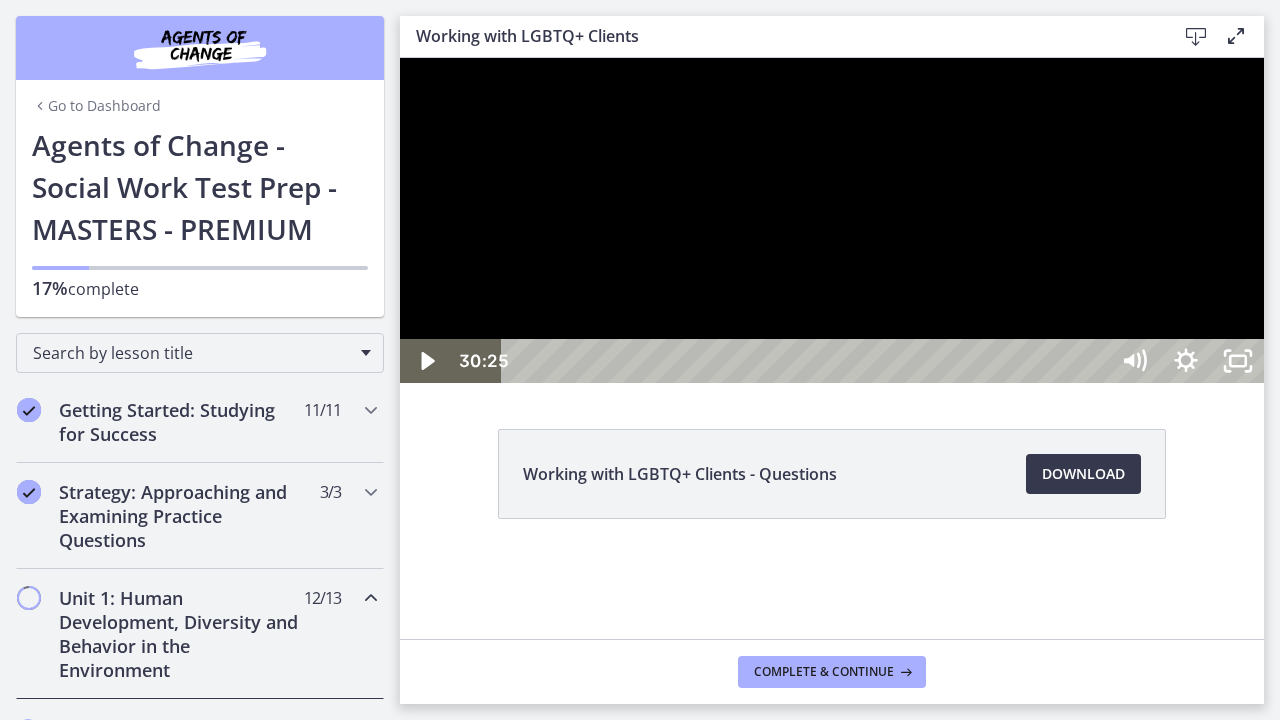 click at bounding box center [832, 220] 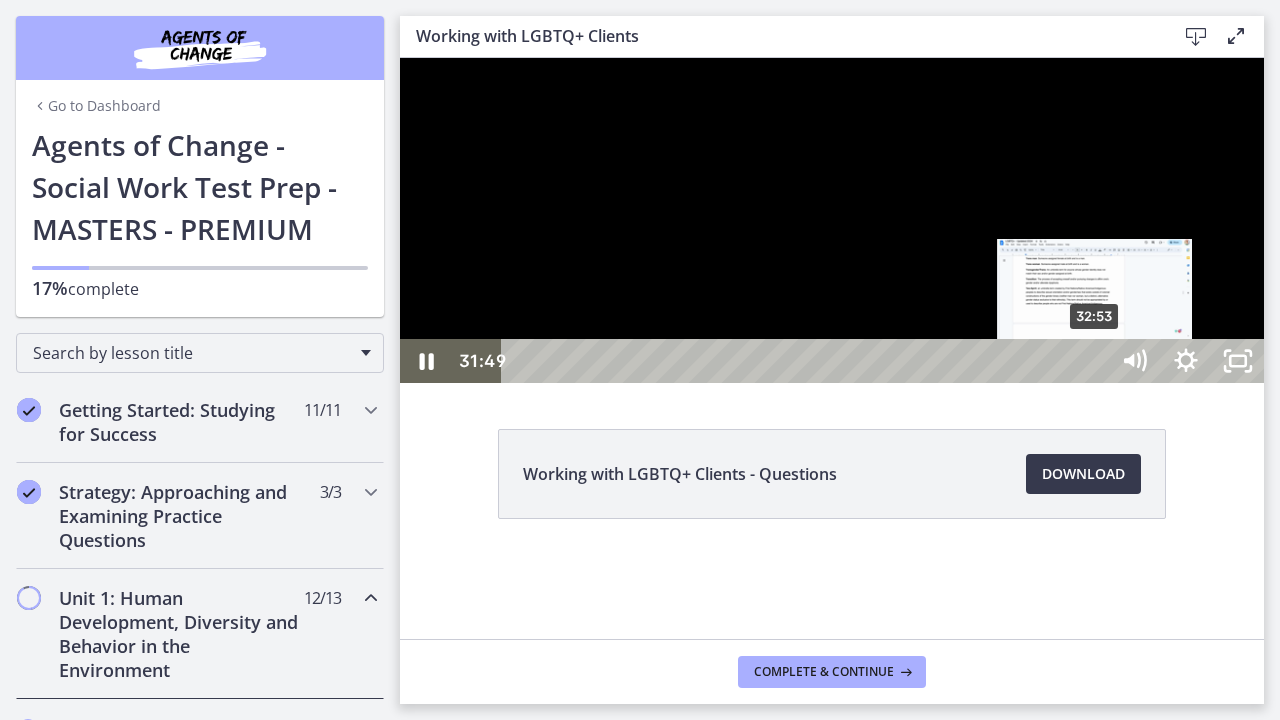 click on "32:53" at bounding box center [807, 361] 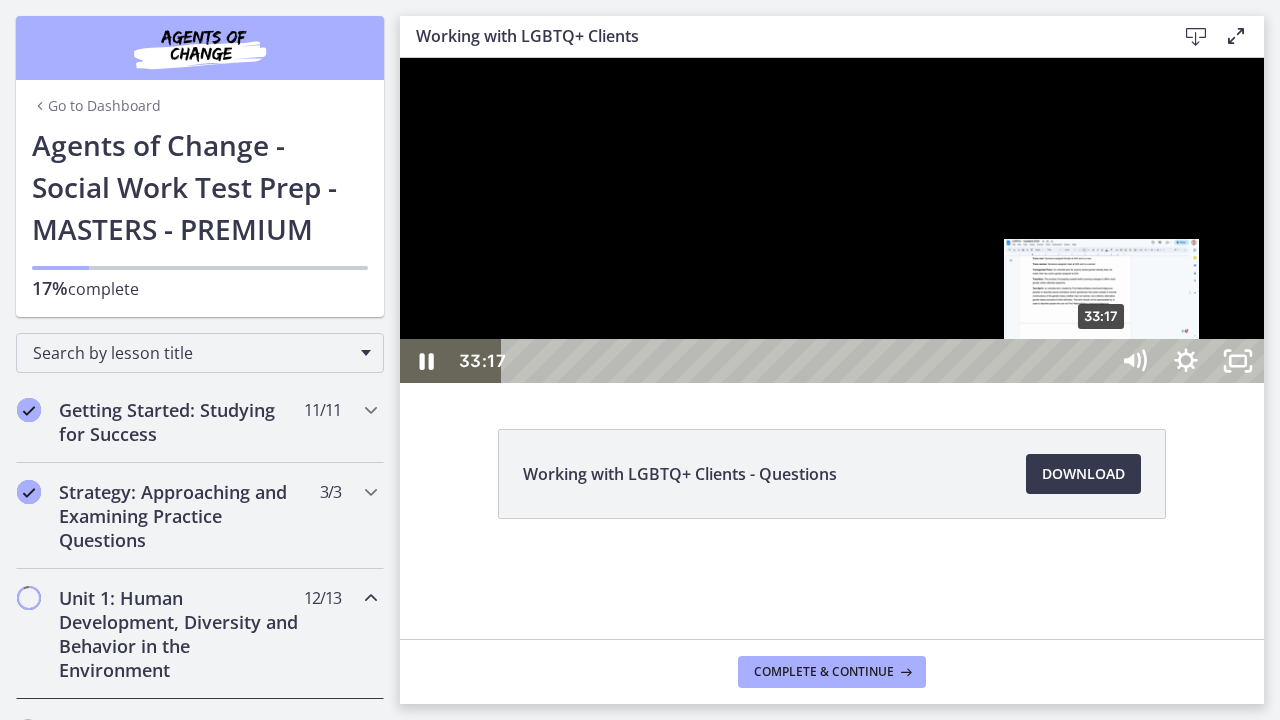 click on "33:17" at bounding box center [807, 361] 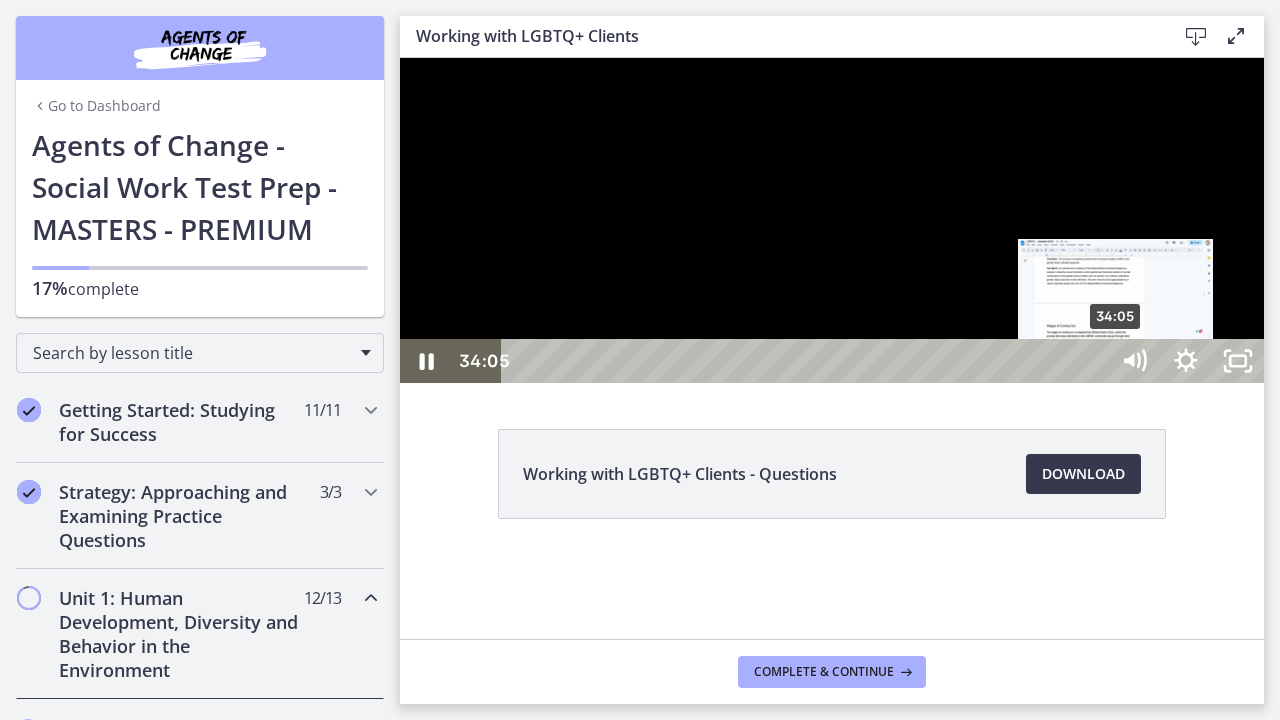 click on "34:05" at bounding box center [807, 361] 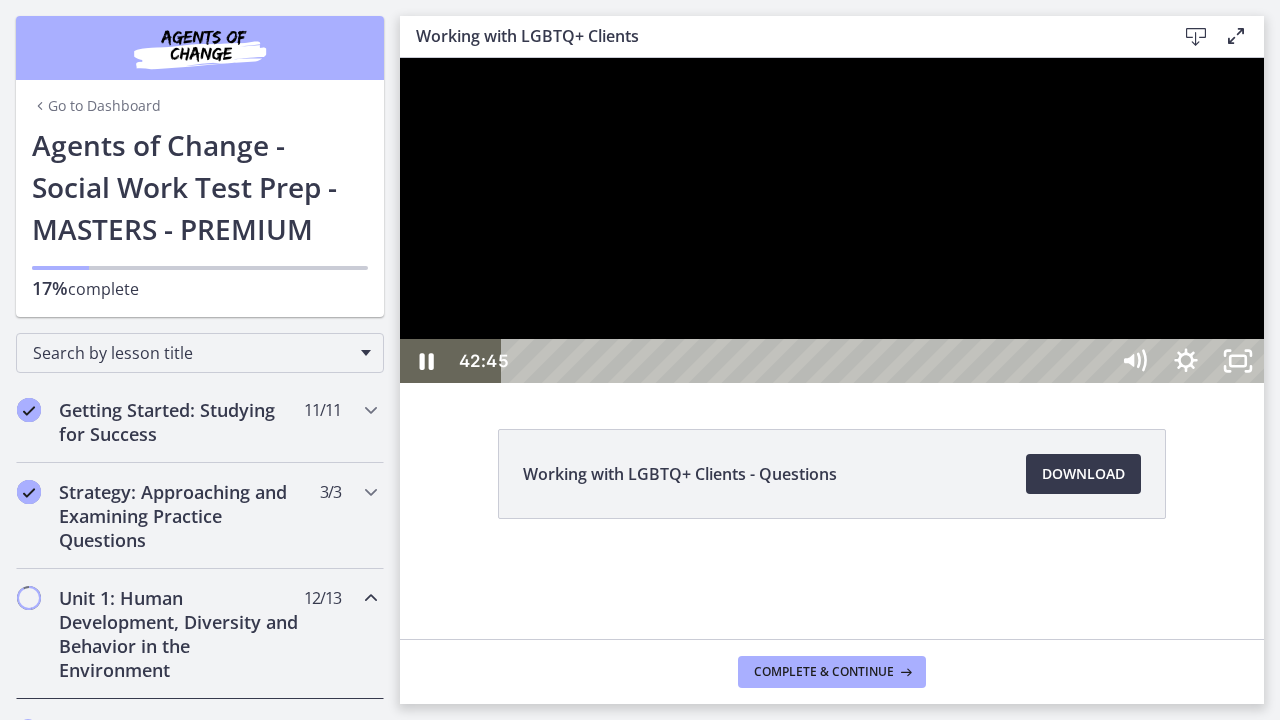 click at bounding box center (832, 220) 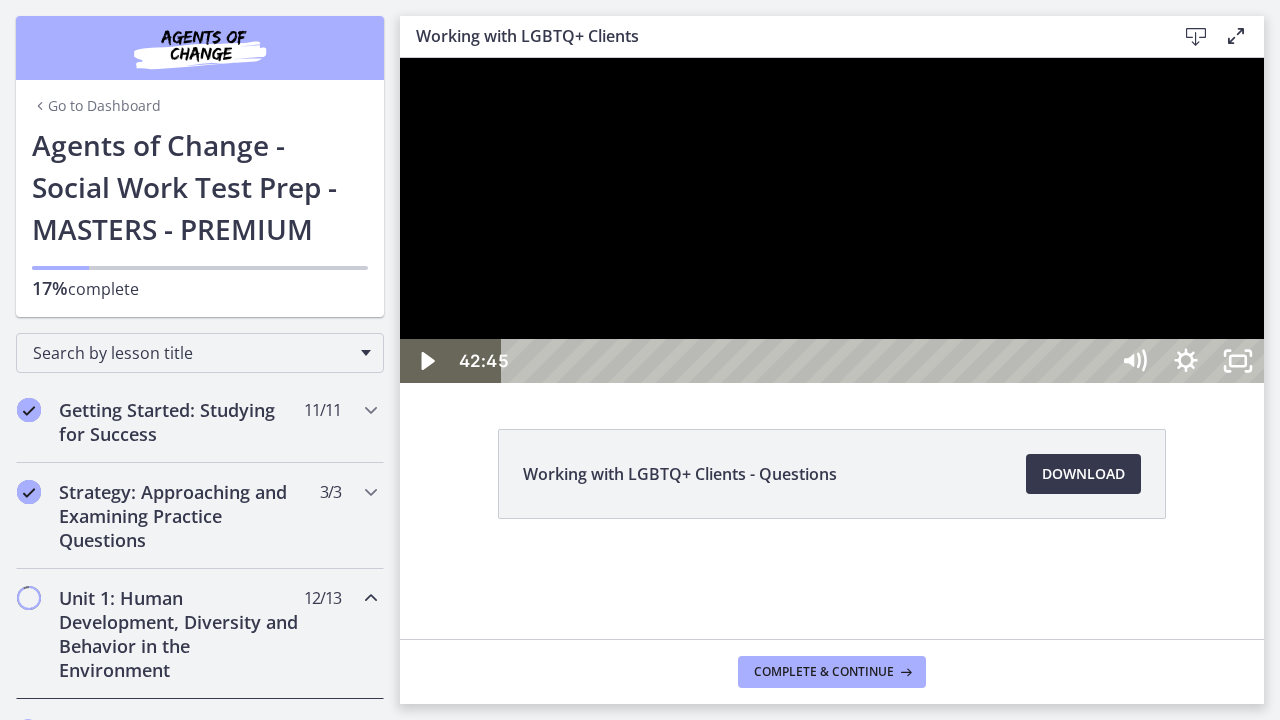 type 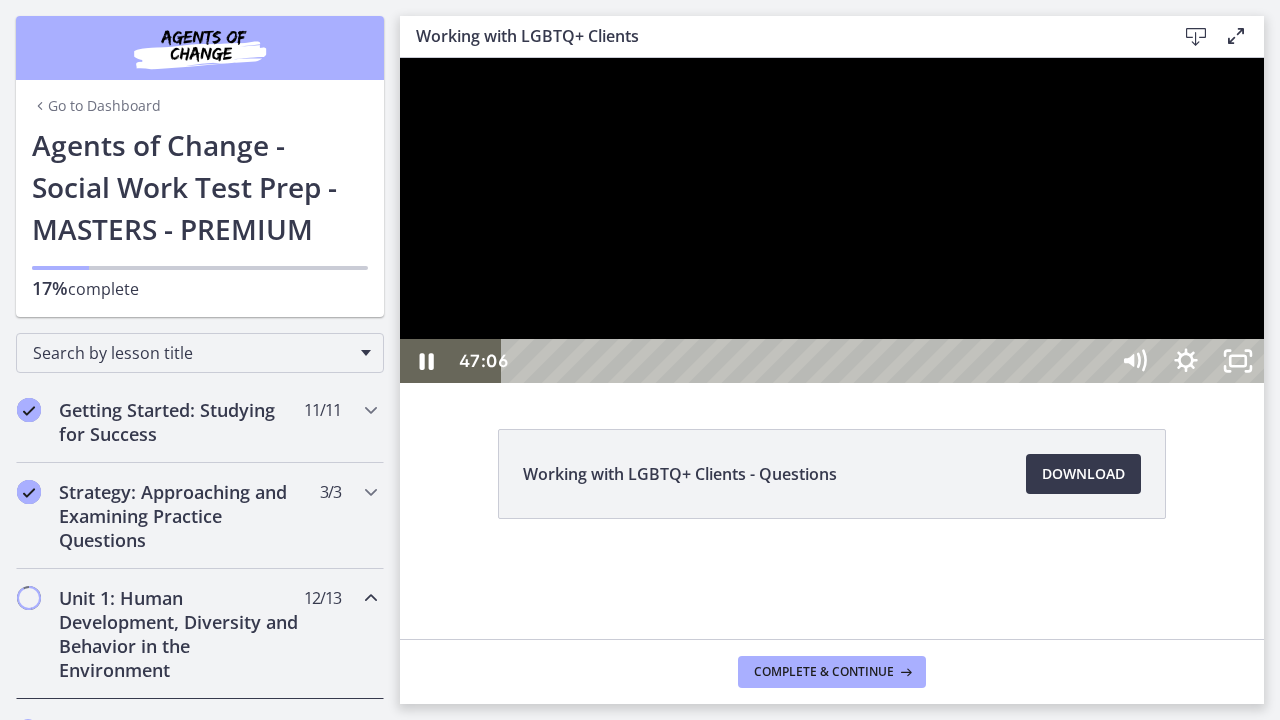 click at bounding box center (832, 220) 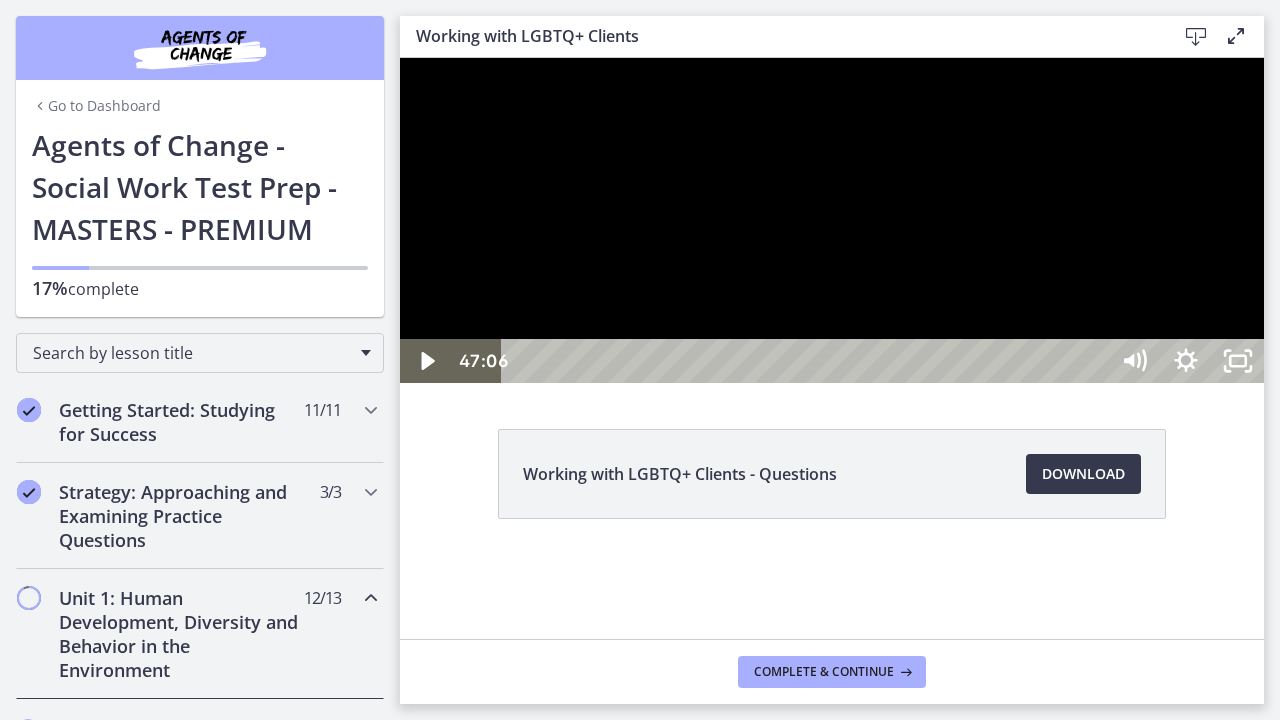 click at bounding box center [400, 58] 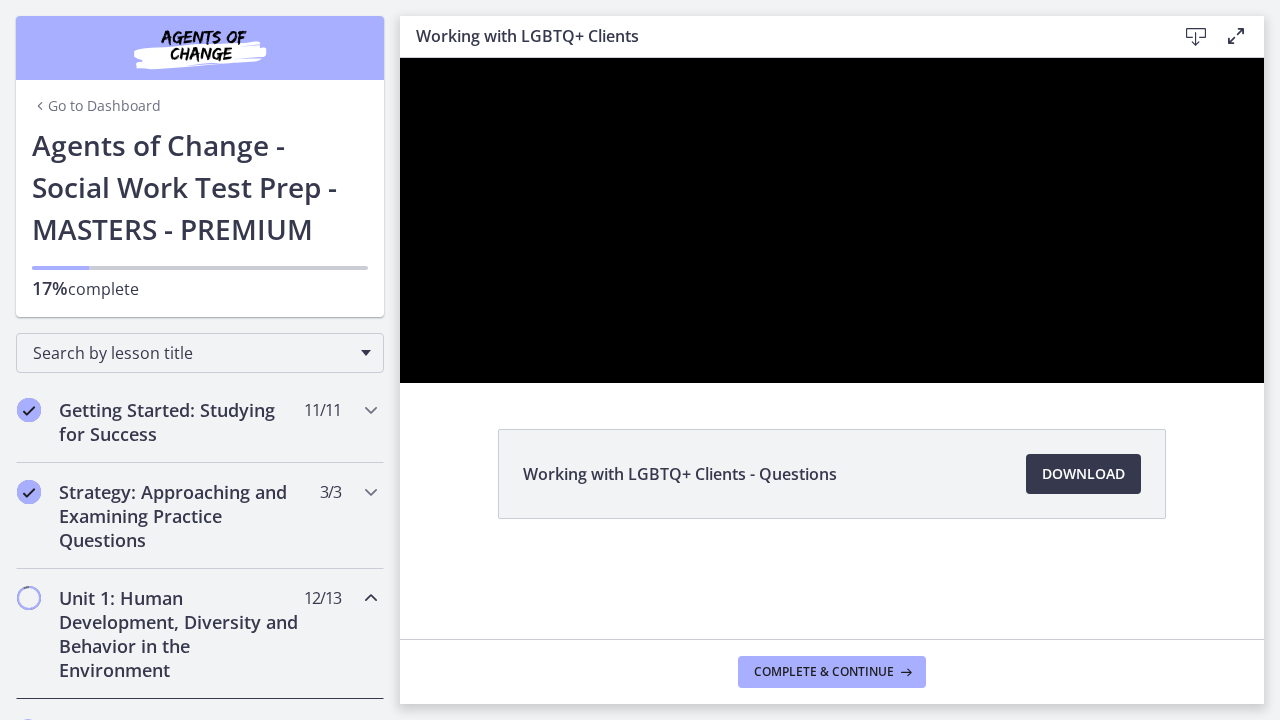 click at bounding box center (400, 58) 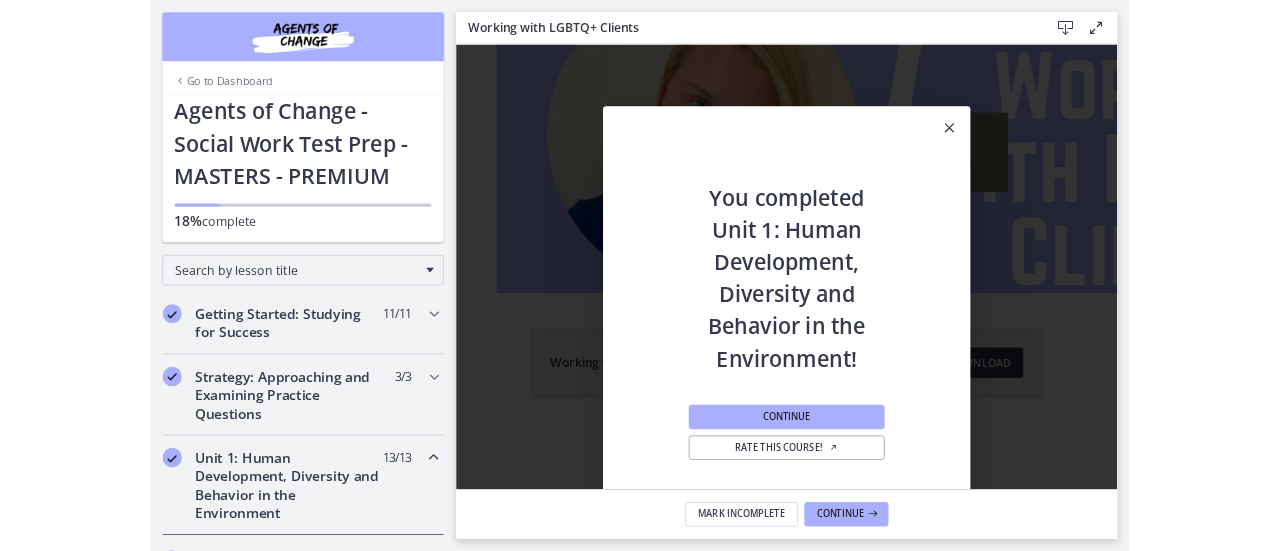 scroll, scrollTop: 0, scrollLeft: 0, axis: both 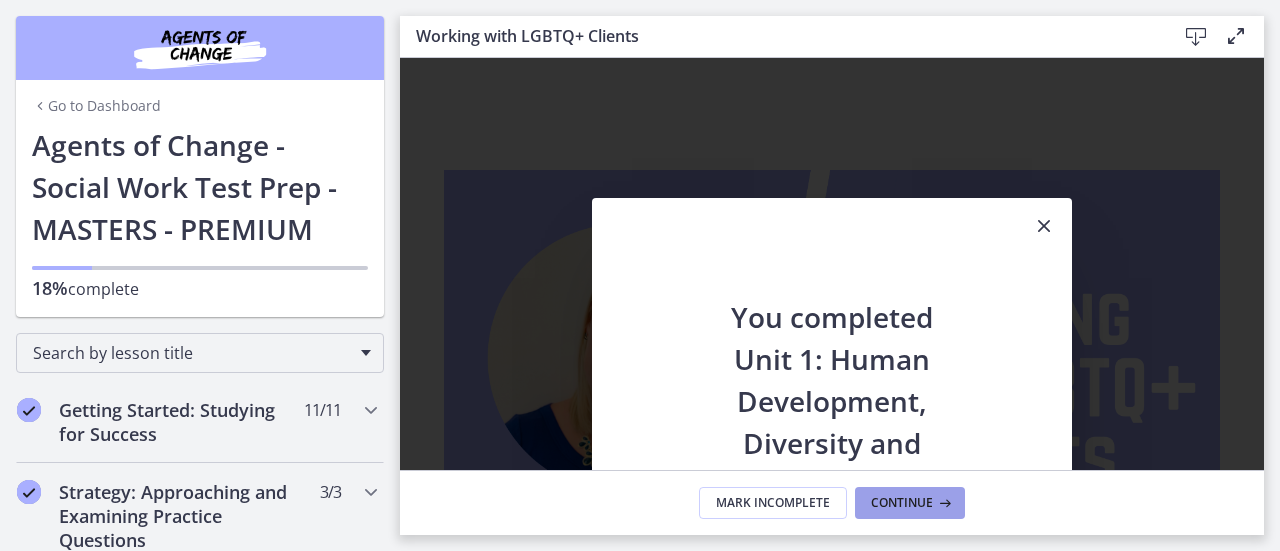 click at bounding box center [943, 503] 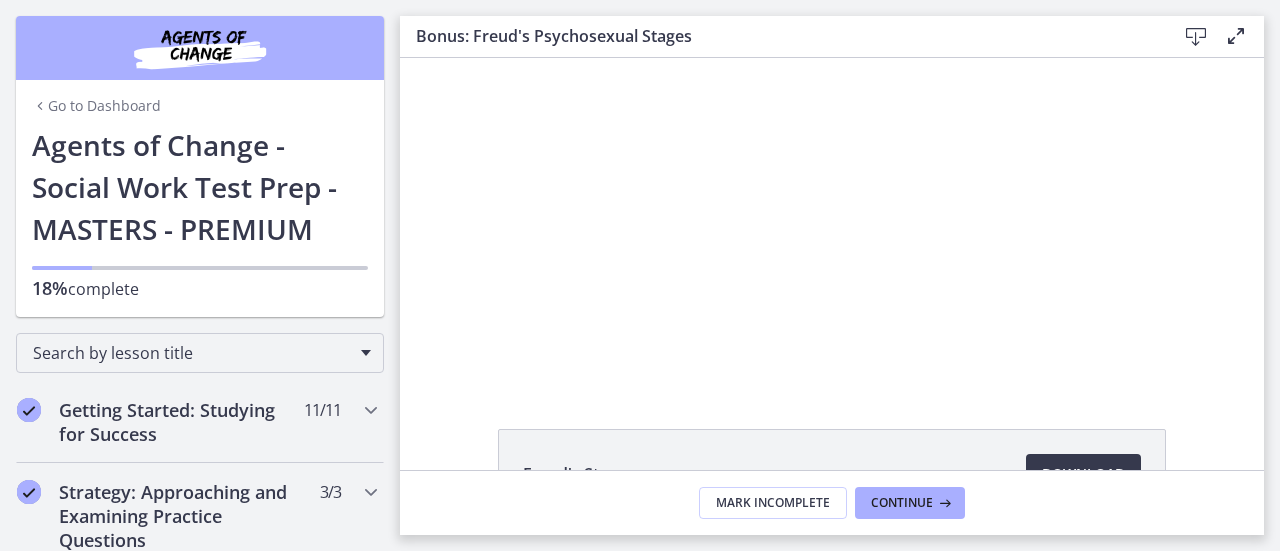 scroll, scrollTop: 0, scrollLeft: 0, axis: both 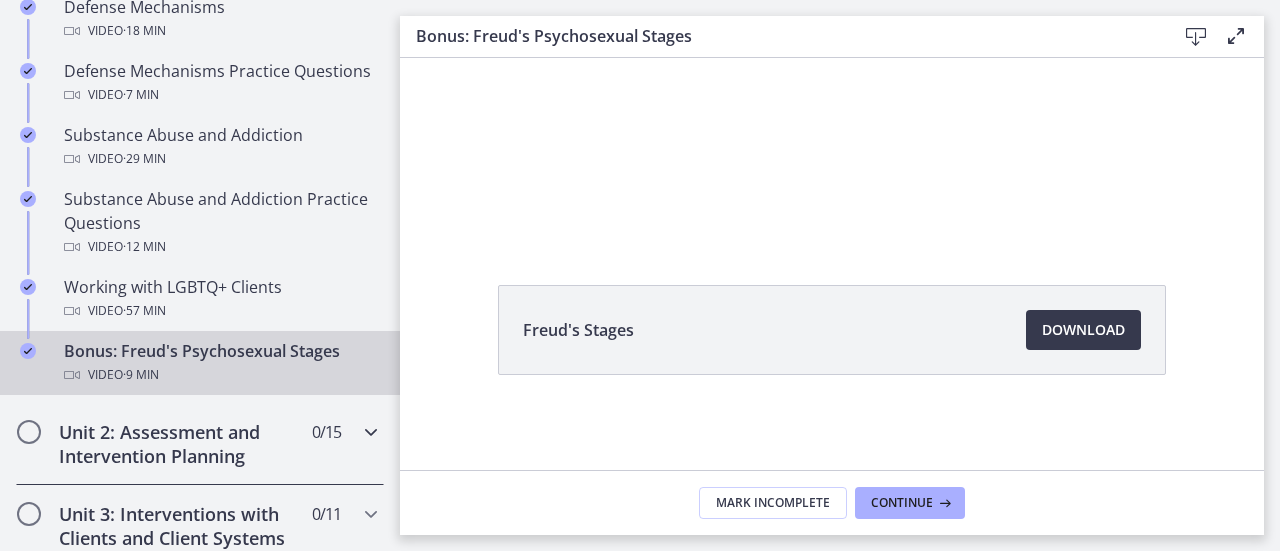 click on "Unit 2: Assessment and Intervention Planning" at bounding box center (181, 444) 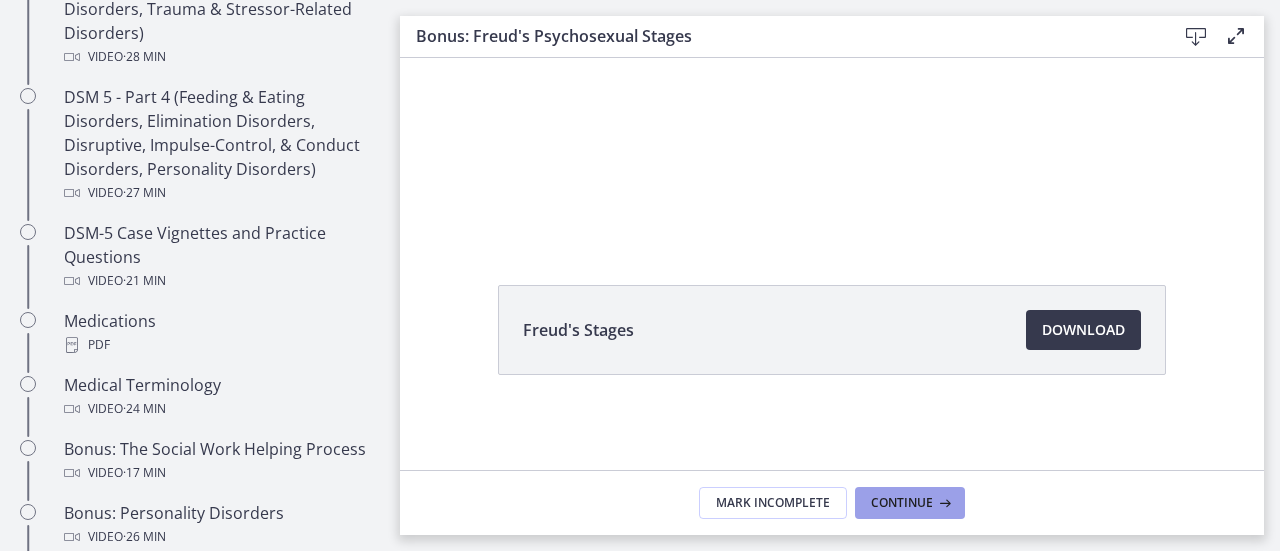 click at bounding box center (943, 503) 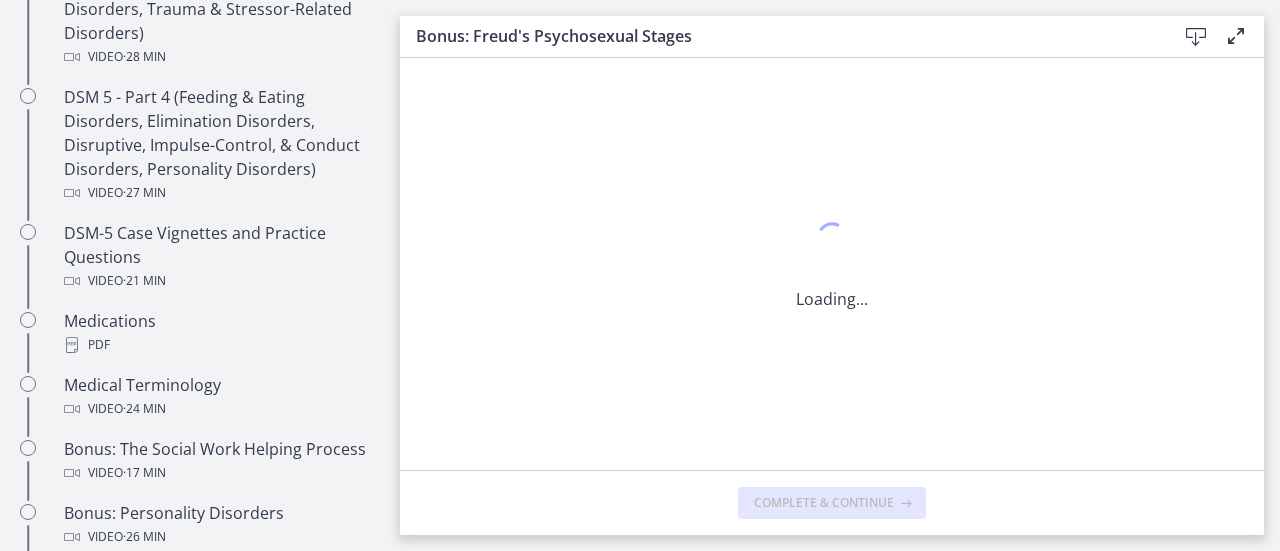 scroll, scrollTop: 0, scrollLeft: 0, axis: both 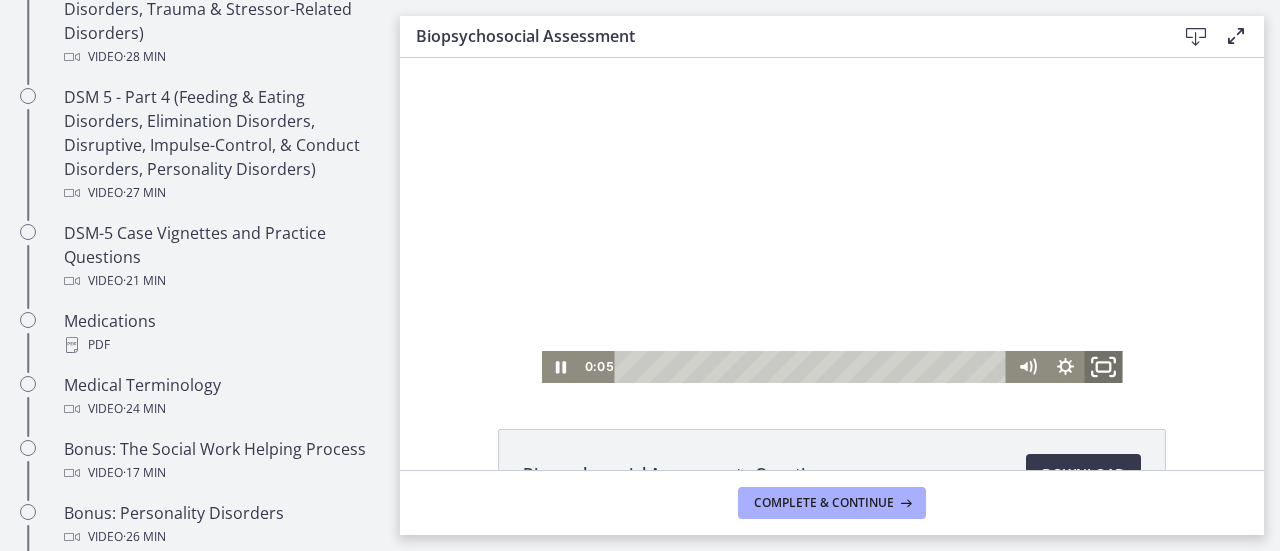 click 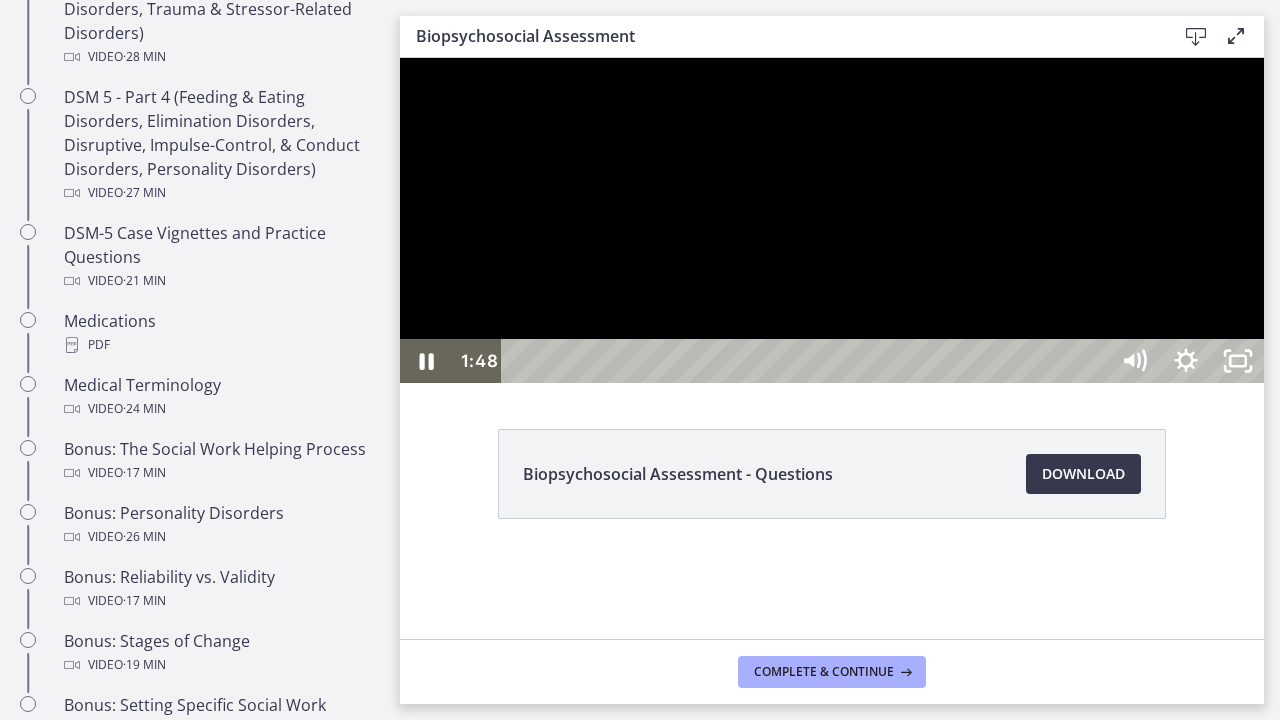 drag, startPoint x: 1537, startPoint y: 300, endPoint x: 1506, endPoint y: 652, distance: 353.36243 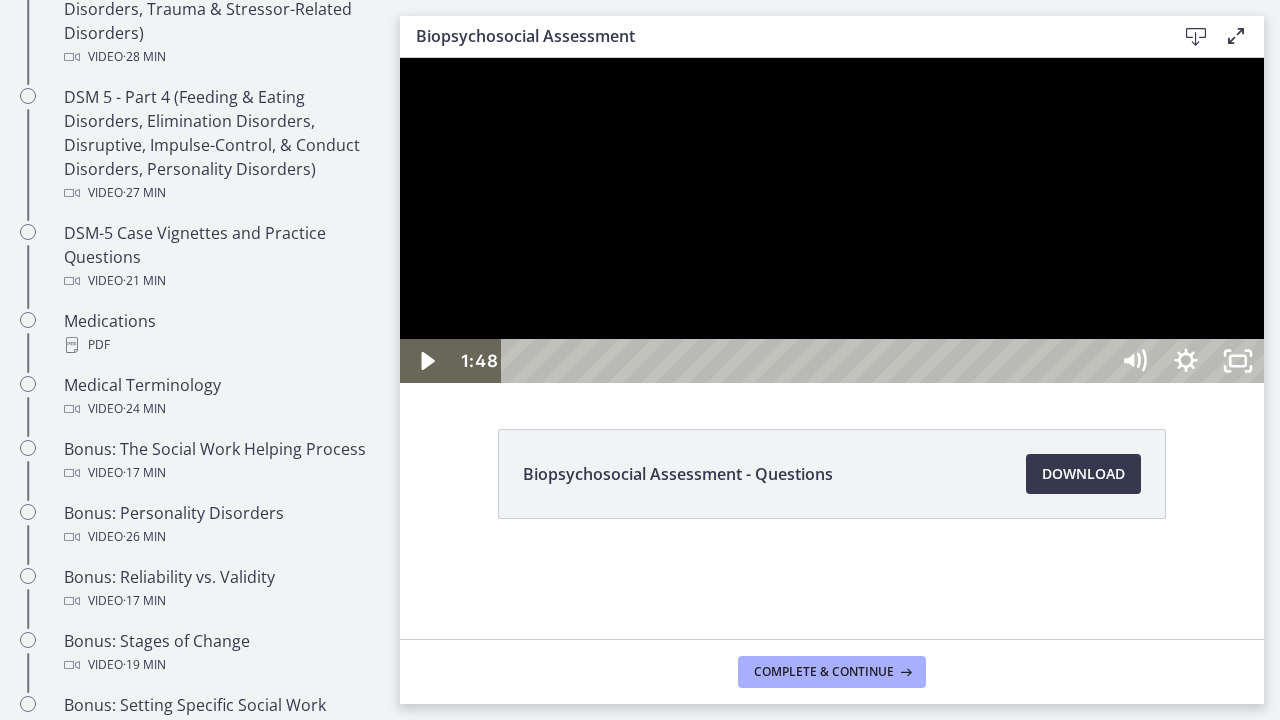 click at bounding box center [832, 220] 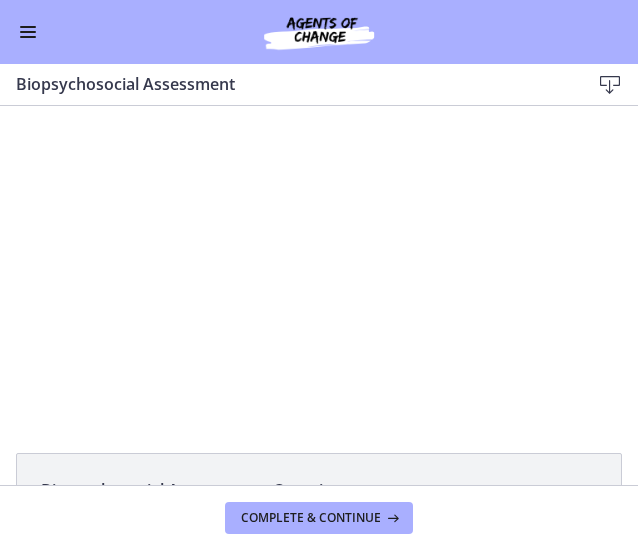 scroll, scrollTop: 1236, scrollLeft: 0, axis: vertical 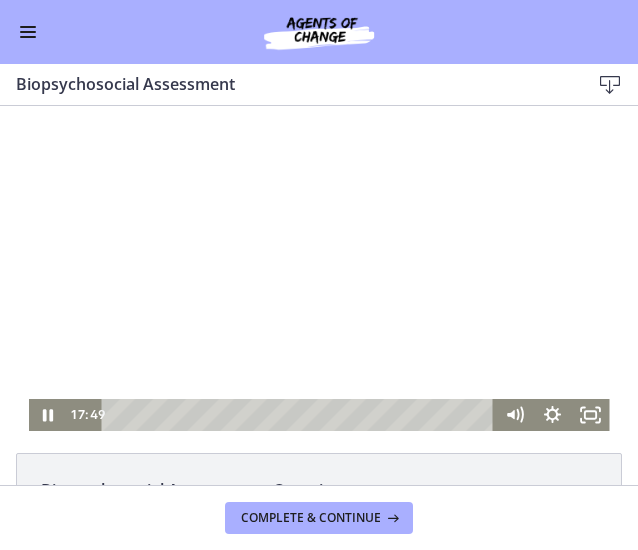 click at bounding box center [319, 268] 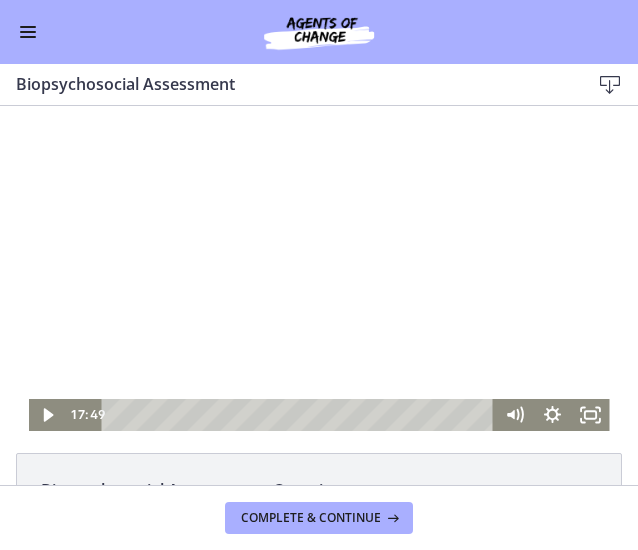 type 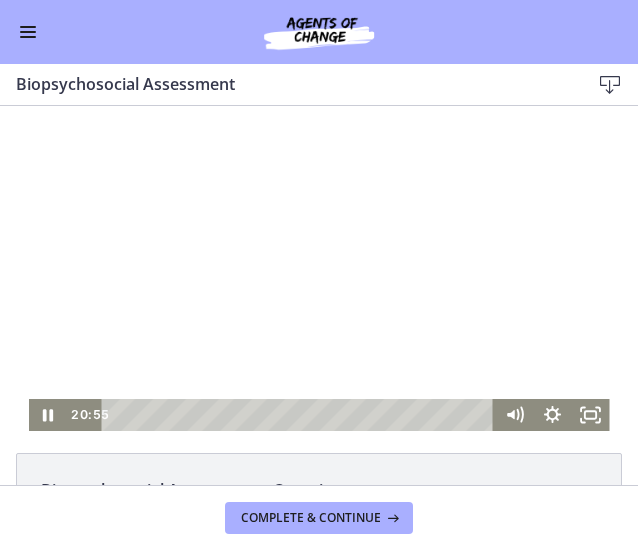 click at bounding box center (319, 268) 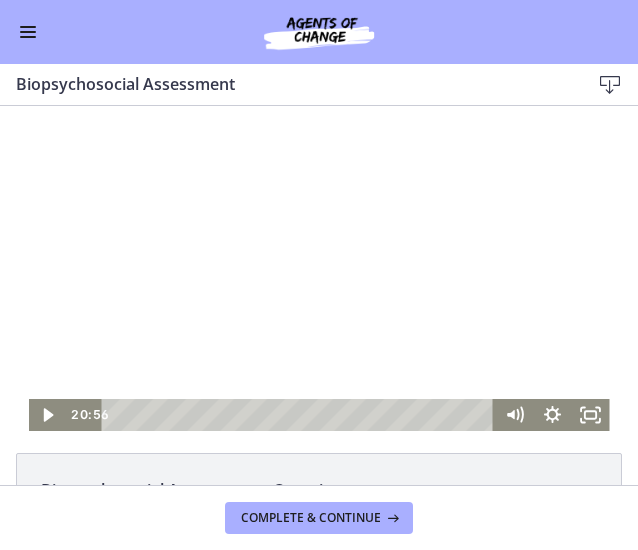click at bounding box center [319, 268] 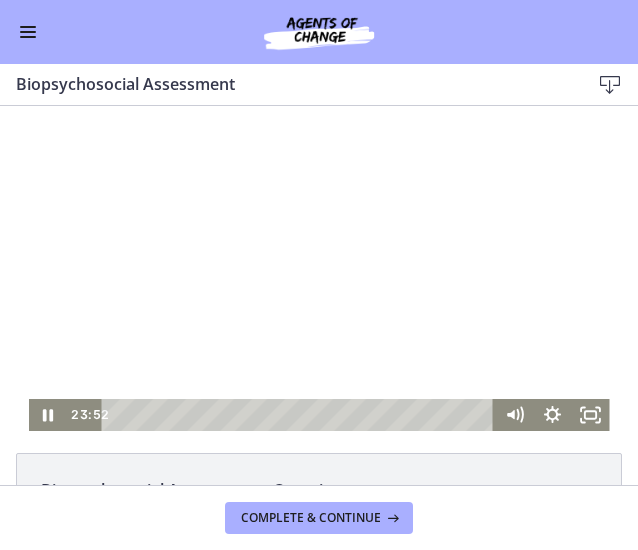 click at bounding box center (319, 268) 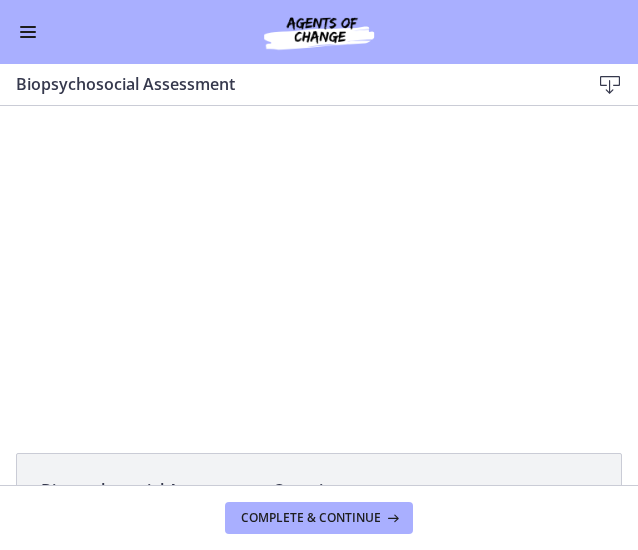 click at bounding box center [29, 106] 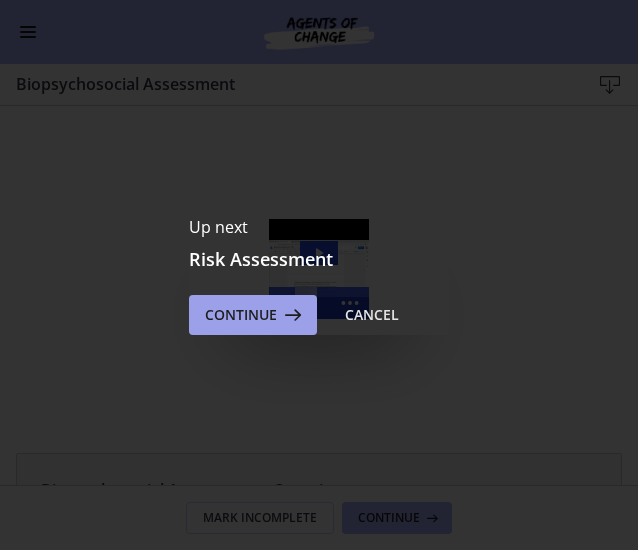 scroll, scrollTop: 0, scrollLeft: 0, axis: both 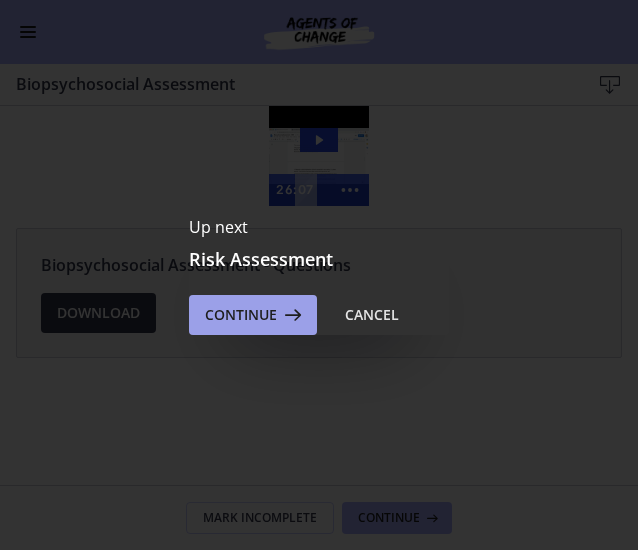 click at bounding box center (291, 315) 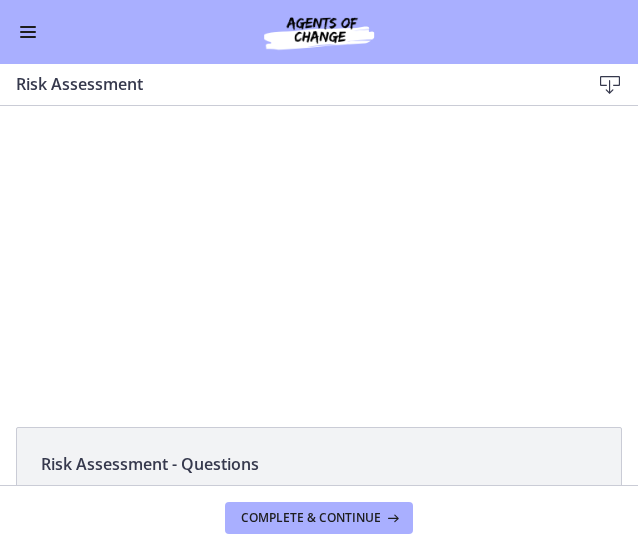 scroll, scrollTop: 0, scrollLeft: 0, axis: both 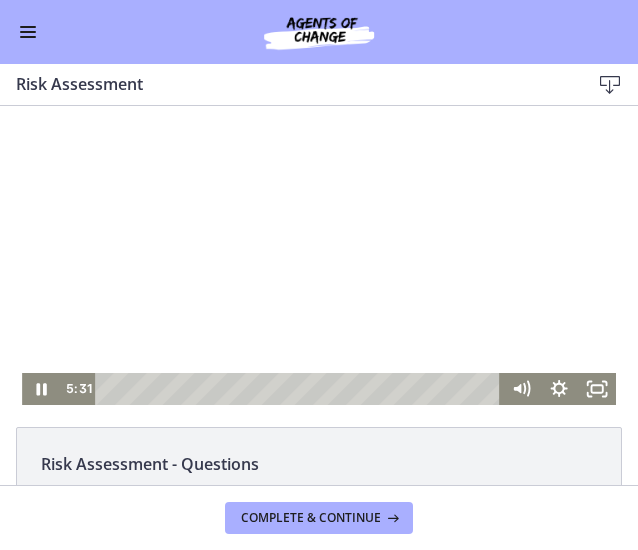 click at bounding box center [319, 255] 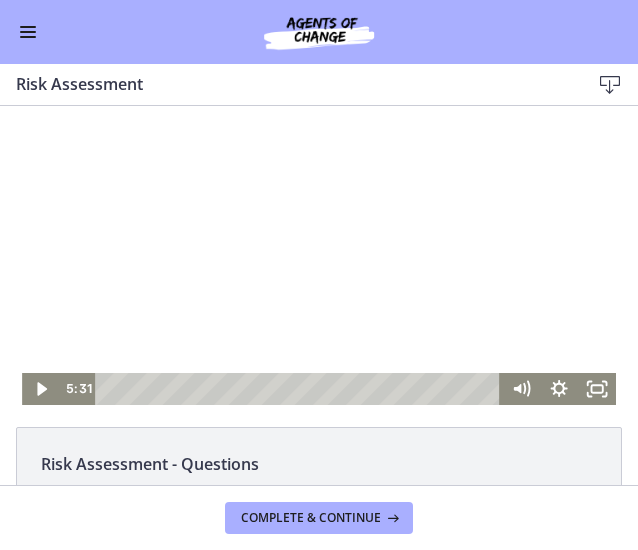 click at bounding box center [319, 255] 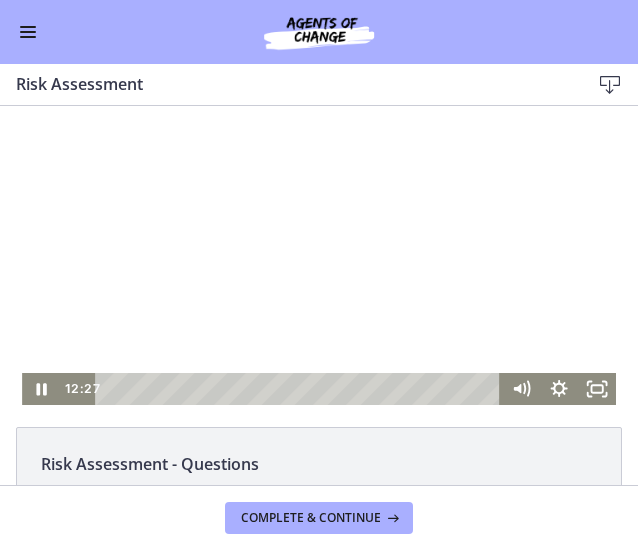 click at bounding box center (319, 255) 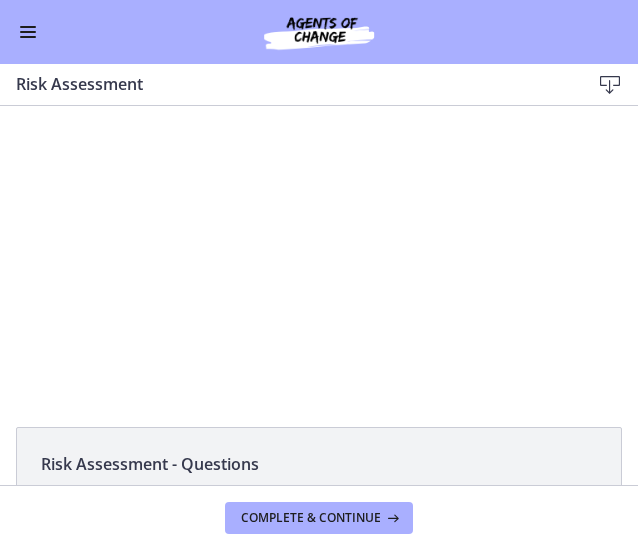 type 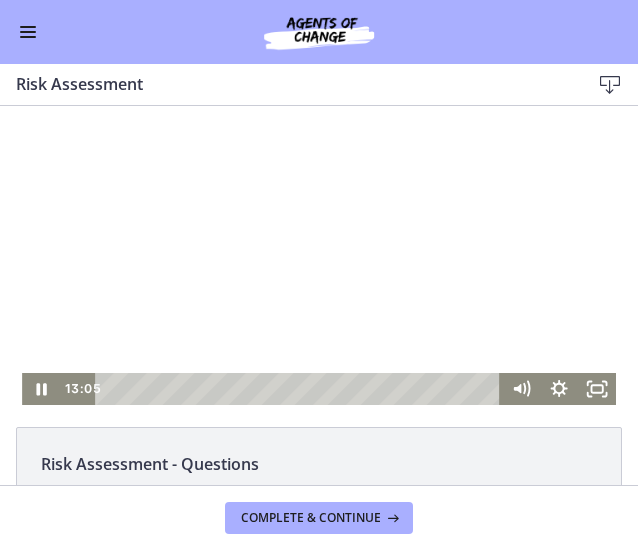 click at bounding box center (319, 255) 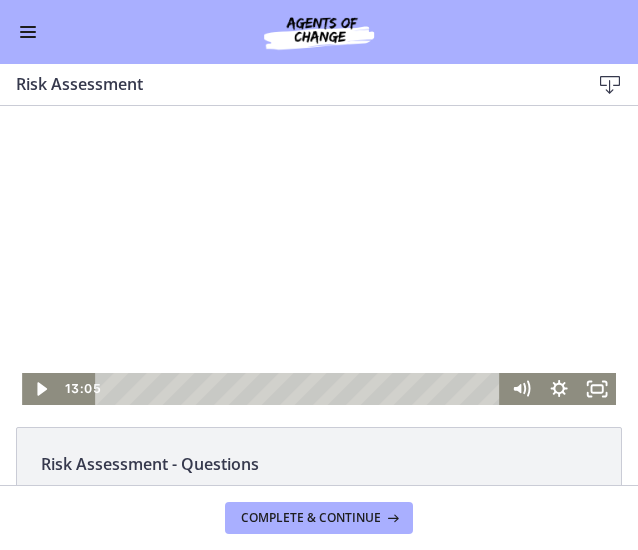 click at bounding box center (319, 255) 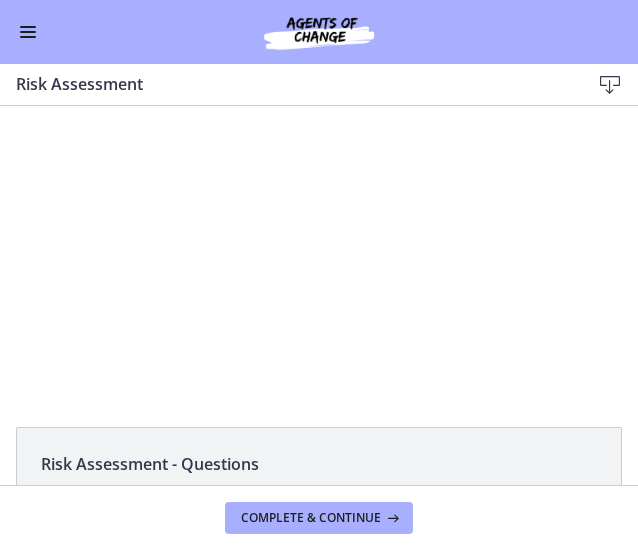 scroll, scrollTop: 0, scrollLeft: 0, axis: both 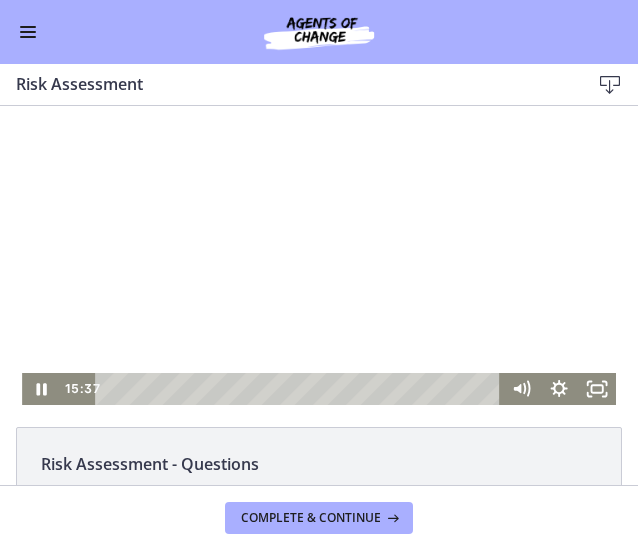 click at bounding box center (319, 255) 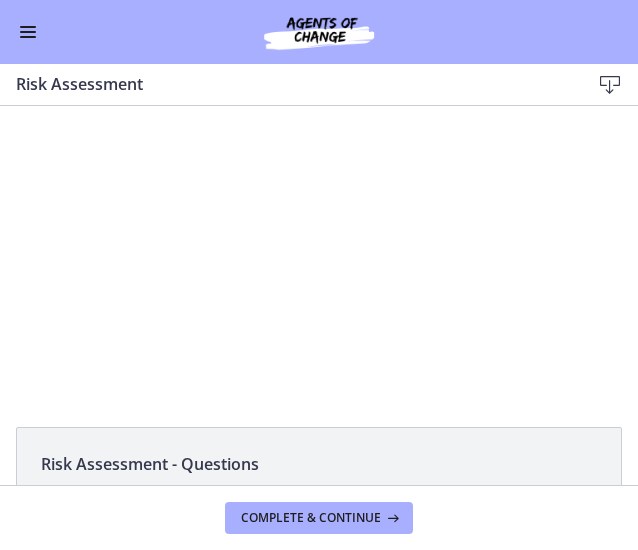 click at bounding box center (319, 255) 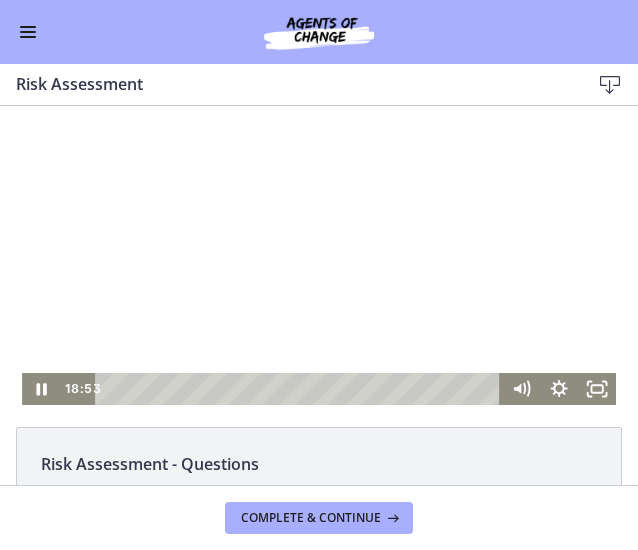 click at bounding box center [319, 255] 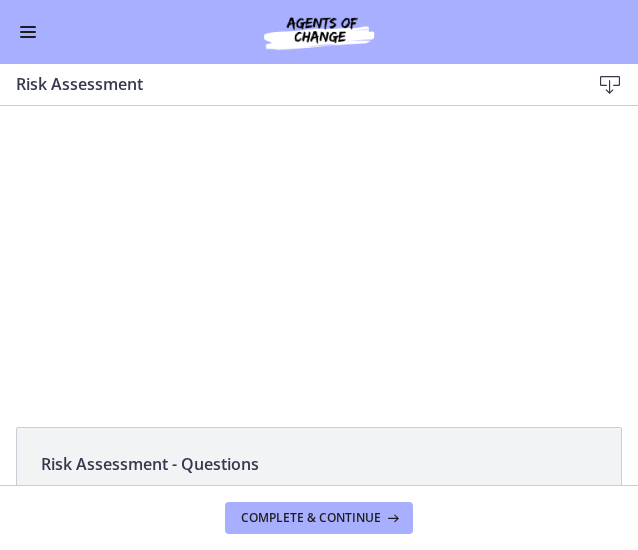 click at bounding box center (319, 255) 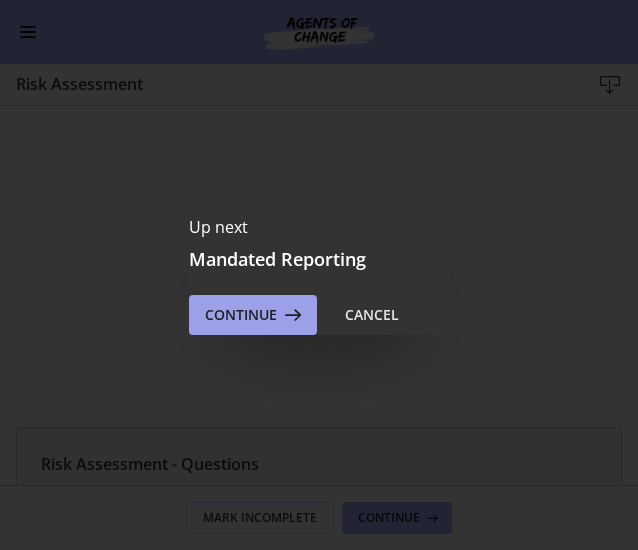 click at bounding box center (291, 315) 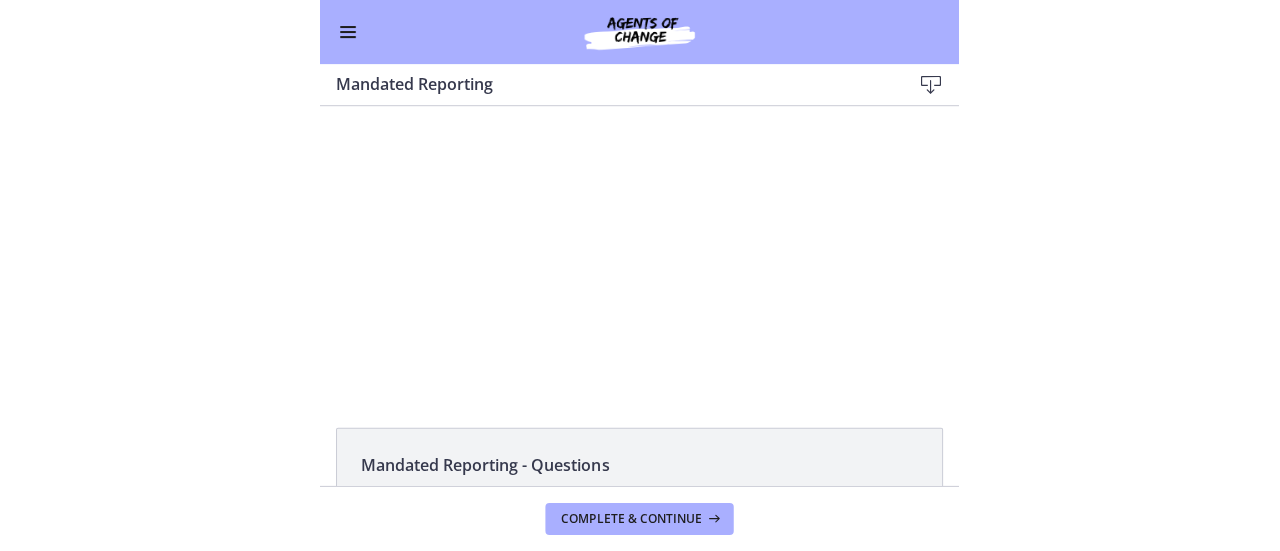 scroll, scrollTop: 0, scrollLeft: 0, axis: both 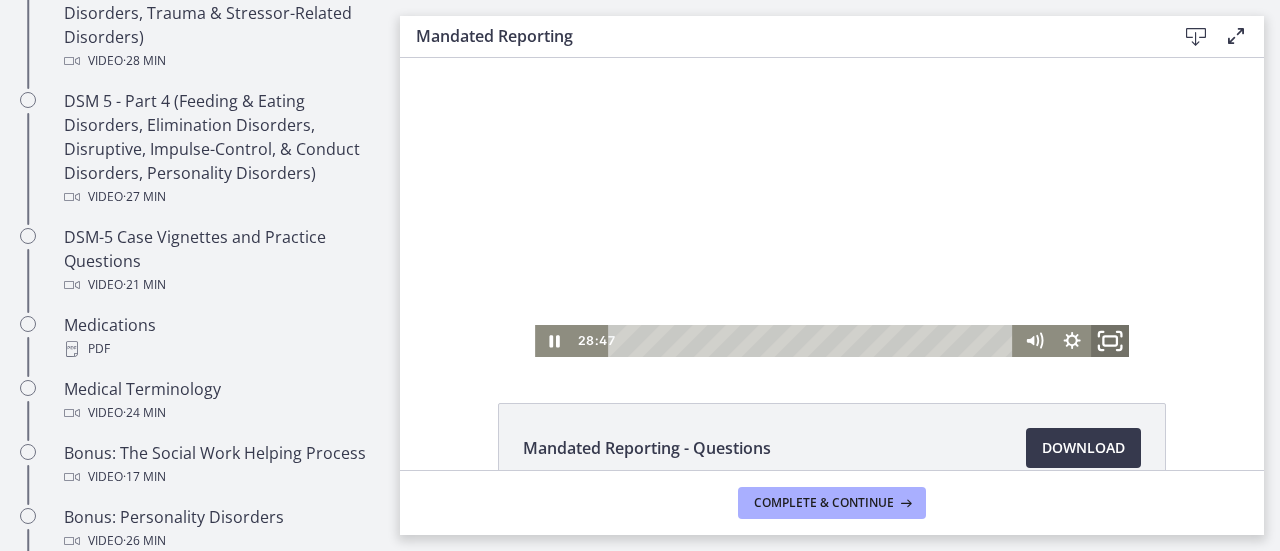 click 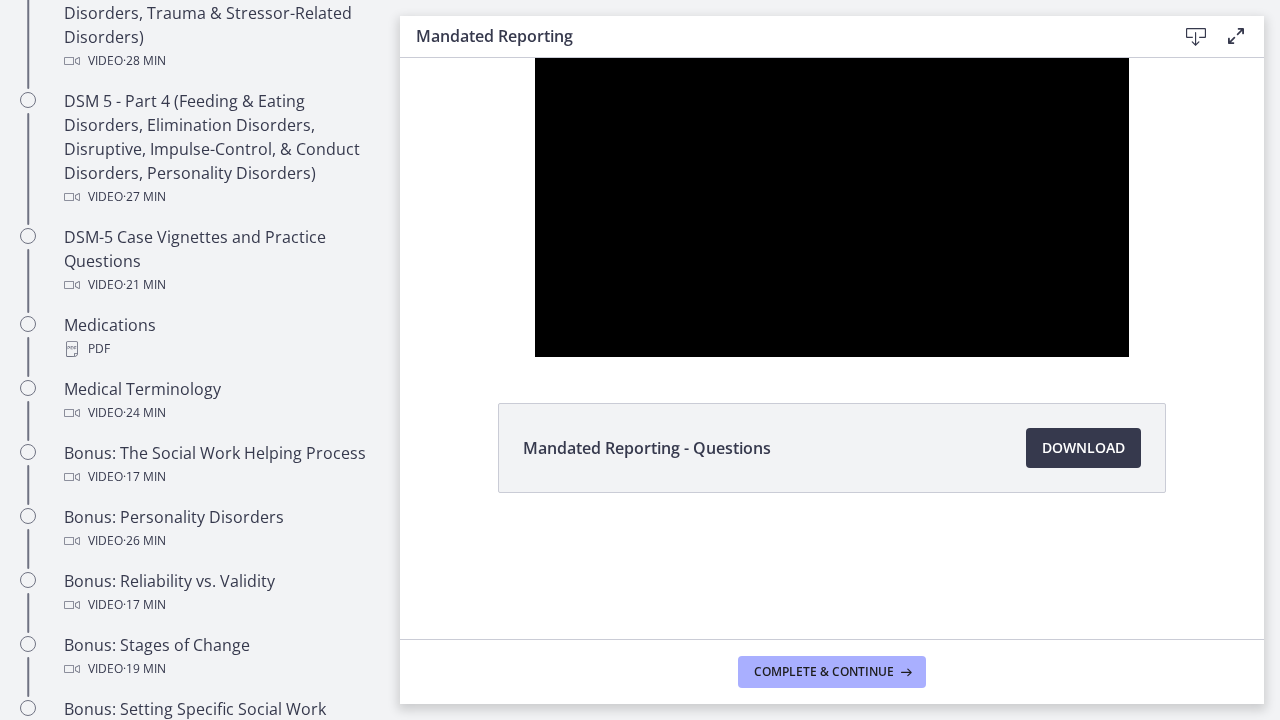type 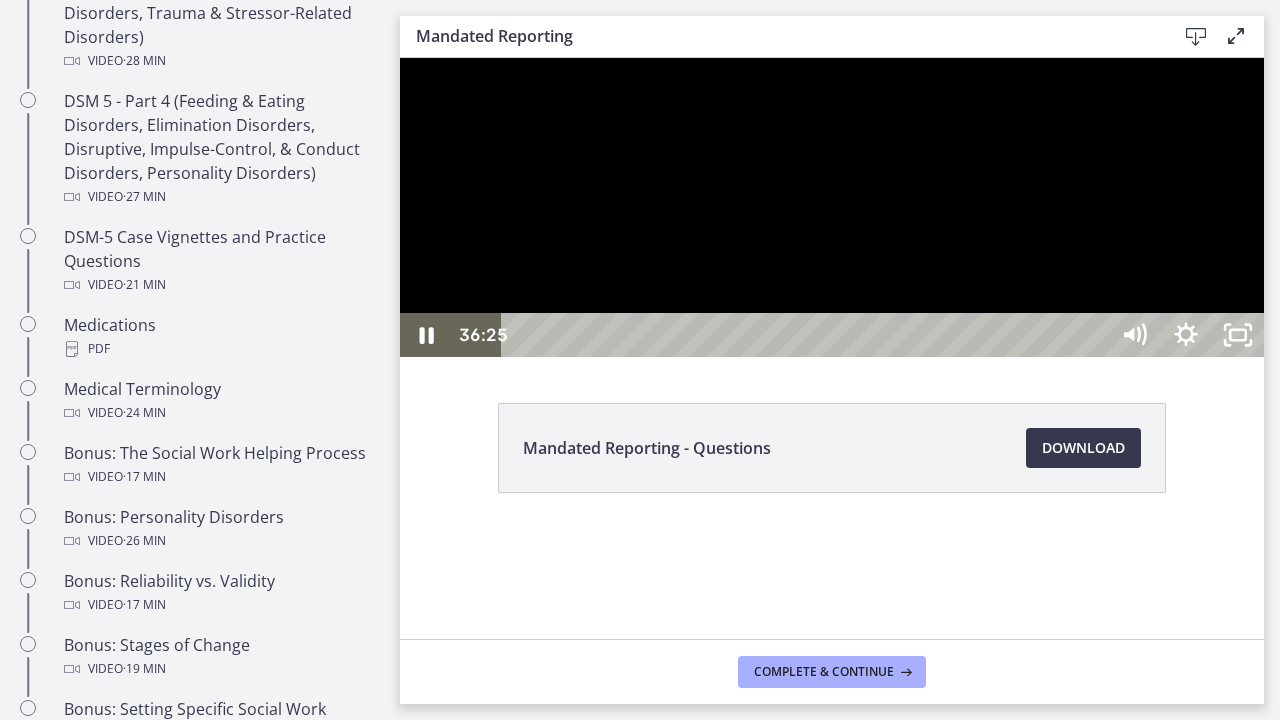 click at bounding box center [832, 207] 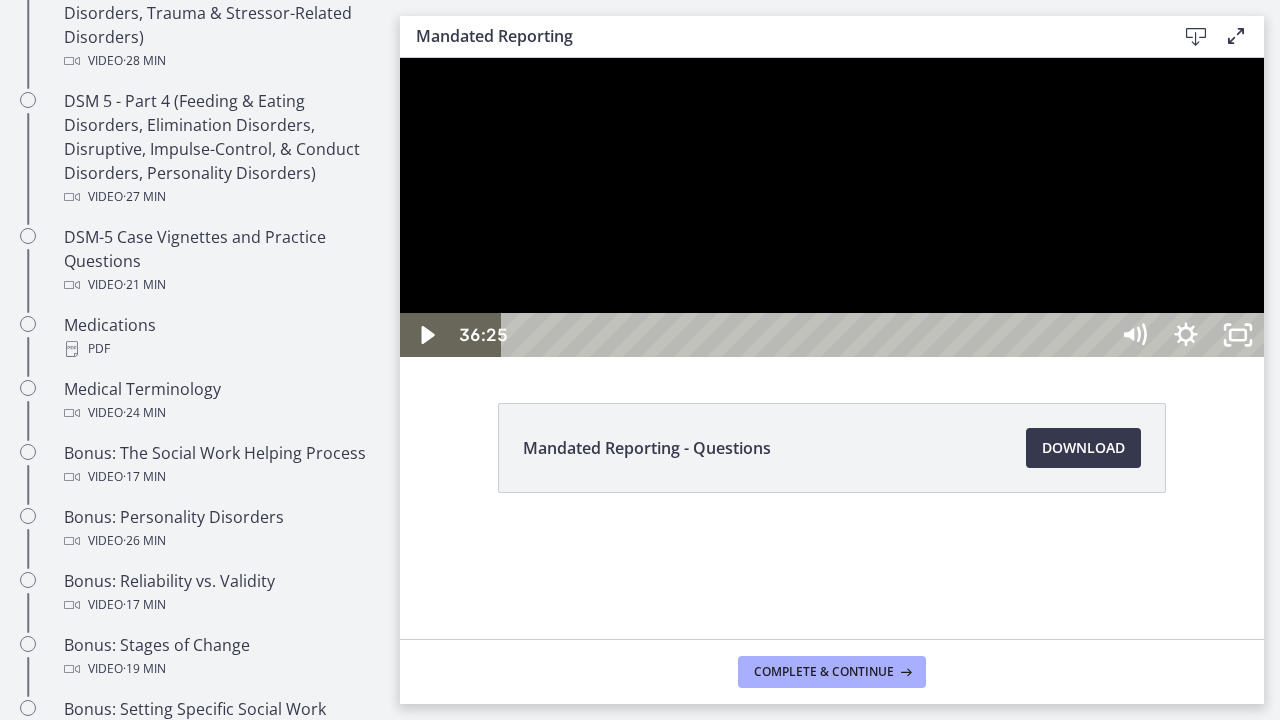 type 